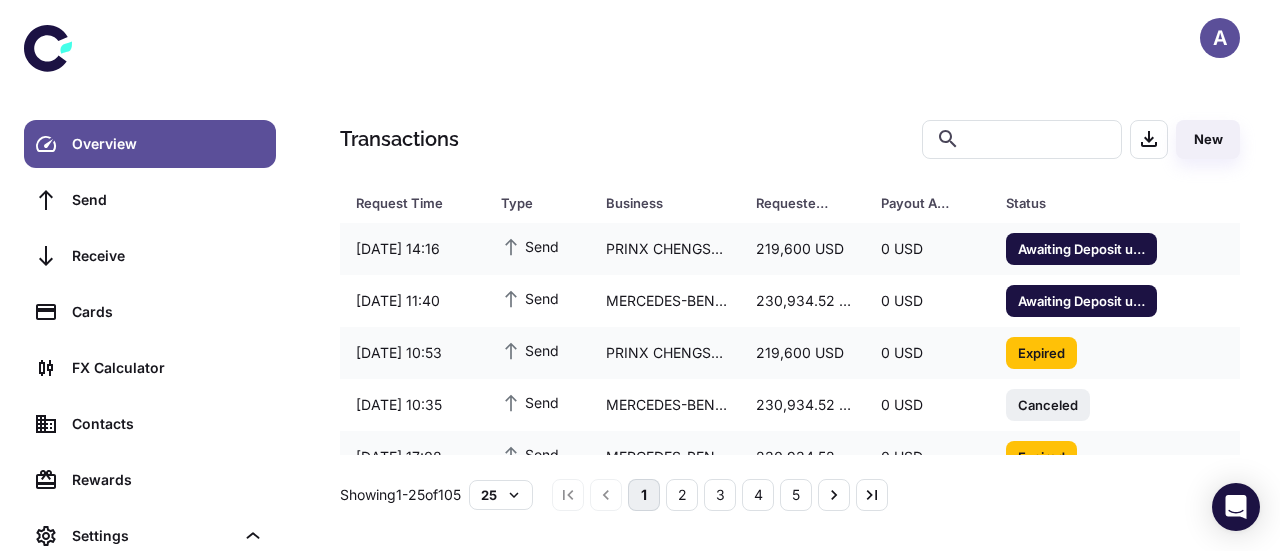 scroll, scrollTop: 0, scrollLeft: 0, axis: both 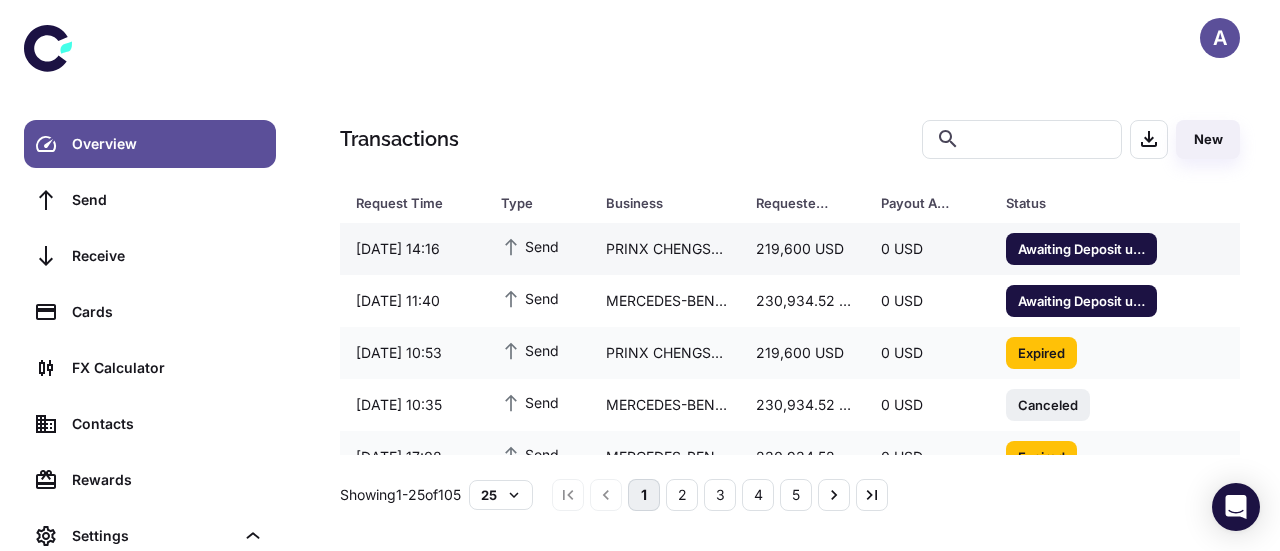 click on "Awaiting Deposit until 08/07/2025 17:17" at bounding box center (1081, 248) 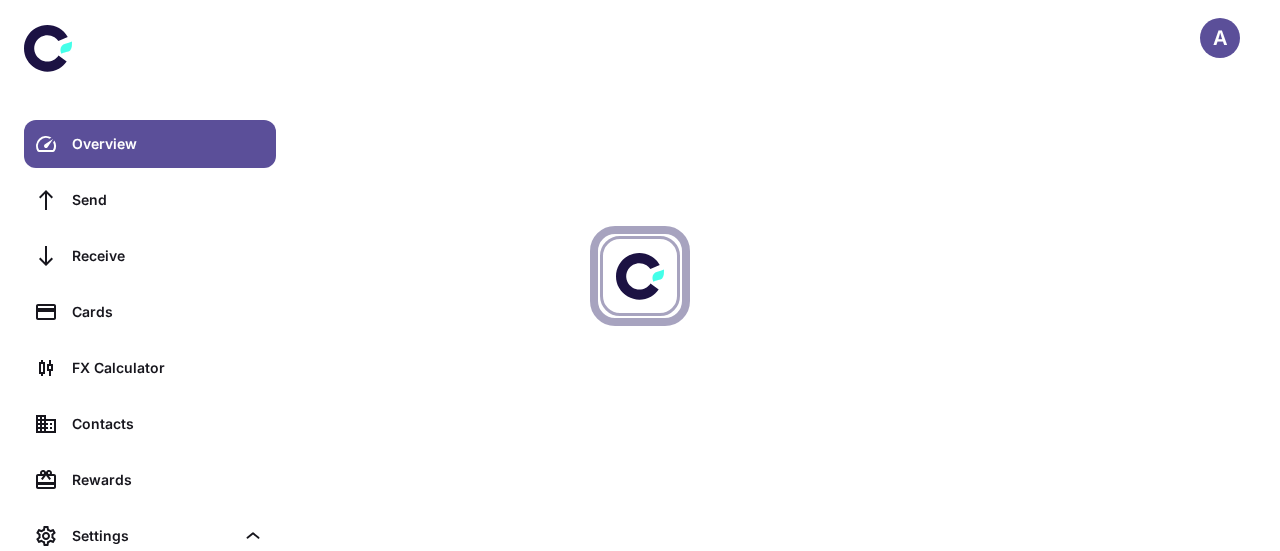 scroll, scrollTop: 0, scrollLeft: 0, axis: both 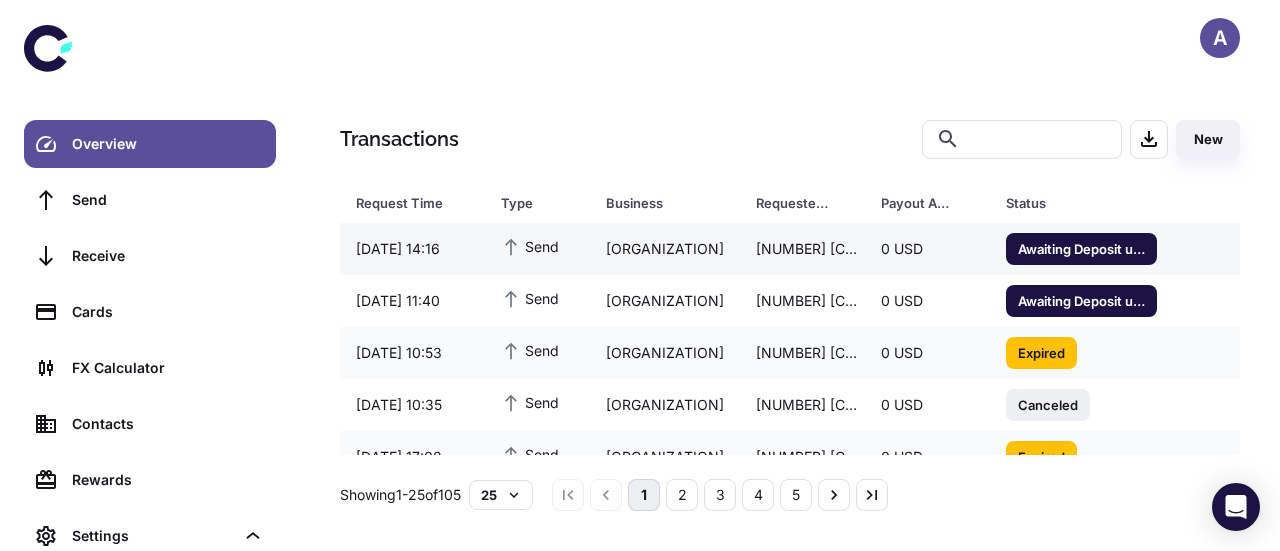 click on "Awaiting Deposit until 08/07/2025 17:17" at bounding box center [1081, 248] 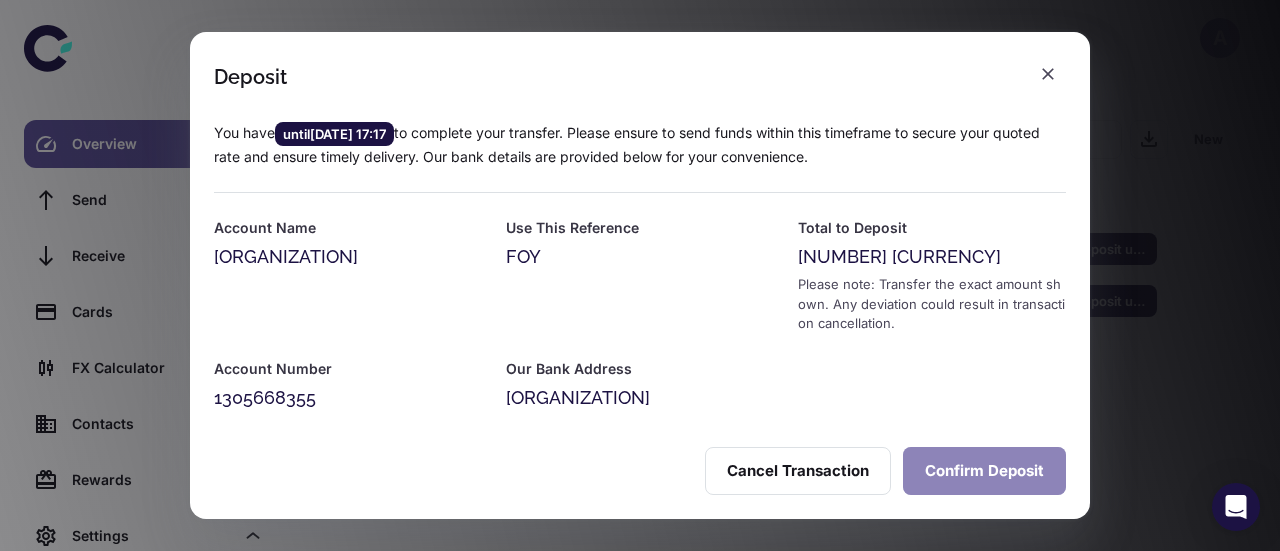 click on "Confirm Deposit" at bounding box center [984, 471] 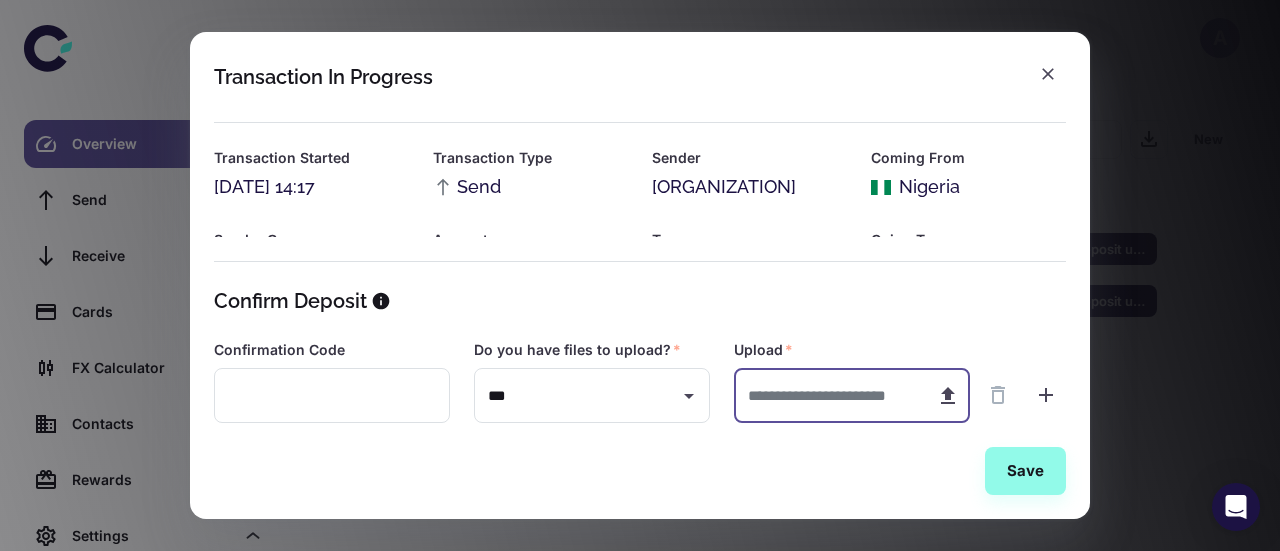 click at bounding box center [827, 395] 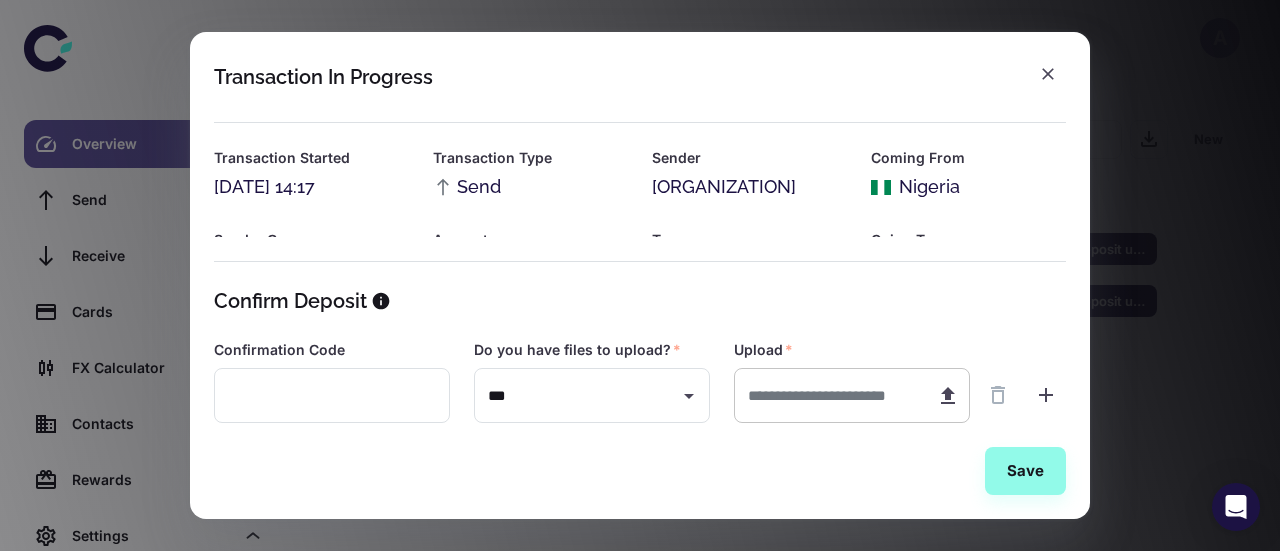 type on "**********" 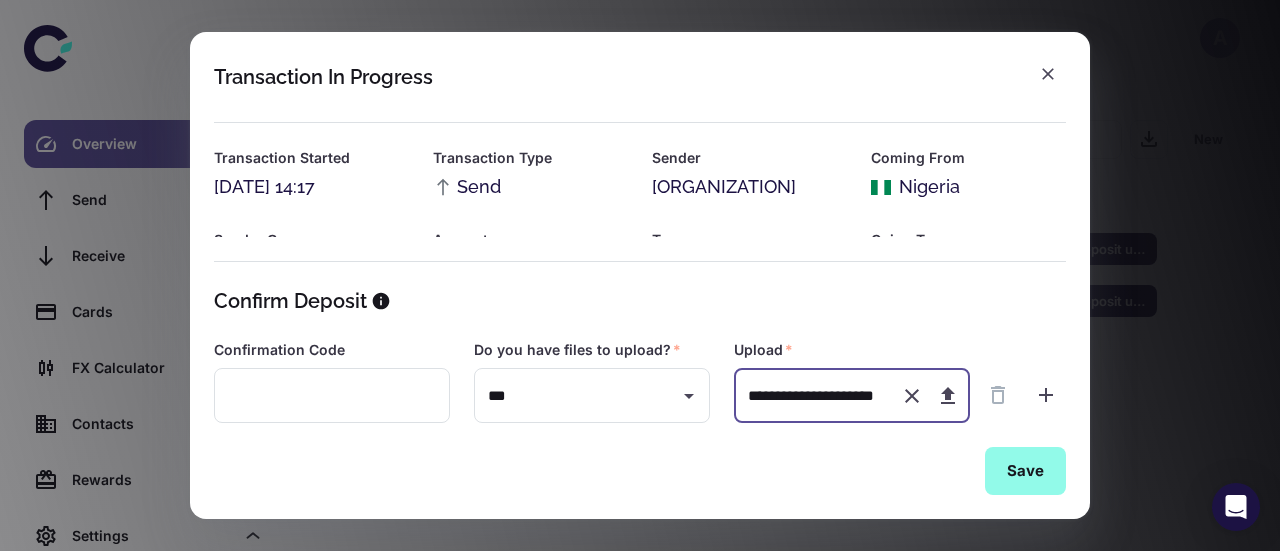 click on "Save" at bounding box center [1025, 471] 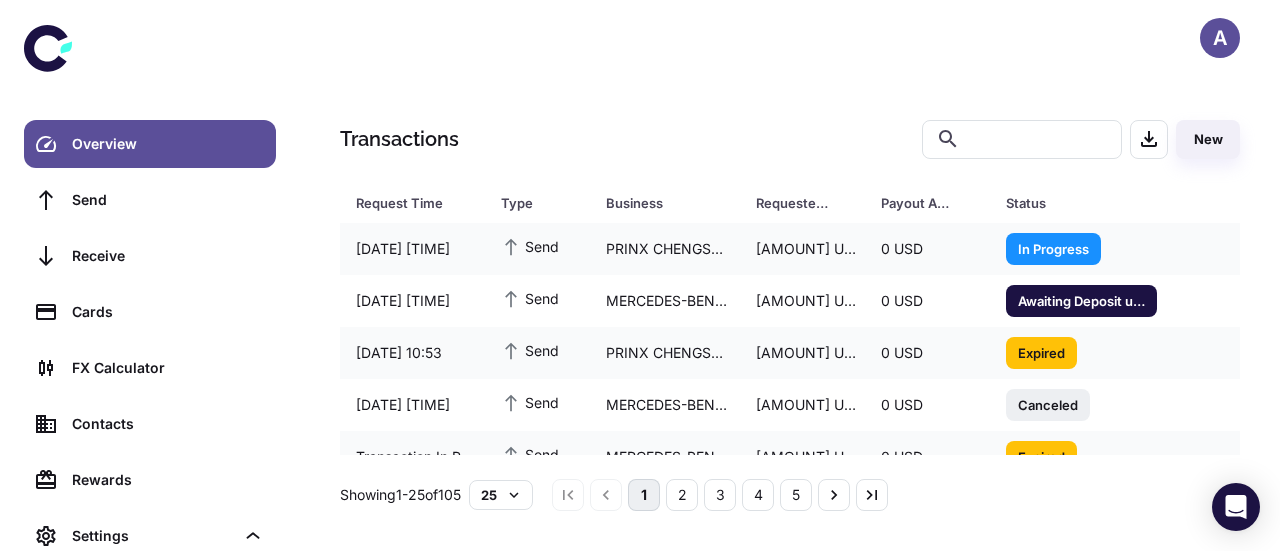 scroll, scrollTop: 0, scrollLeft: 0, axis: both 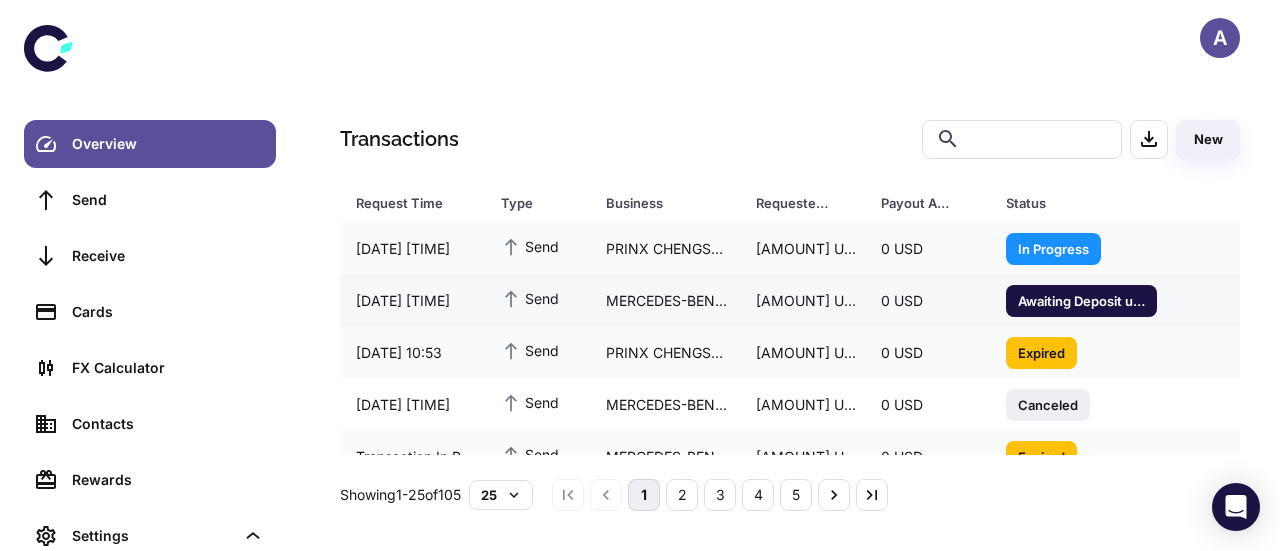 click on "MERCEDES-BENZ AG (Cars & Vans)" at bounding box center (665, 301) 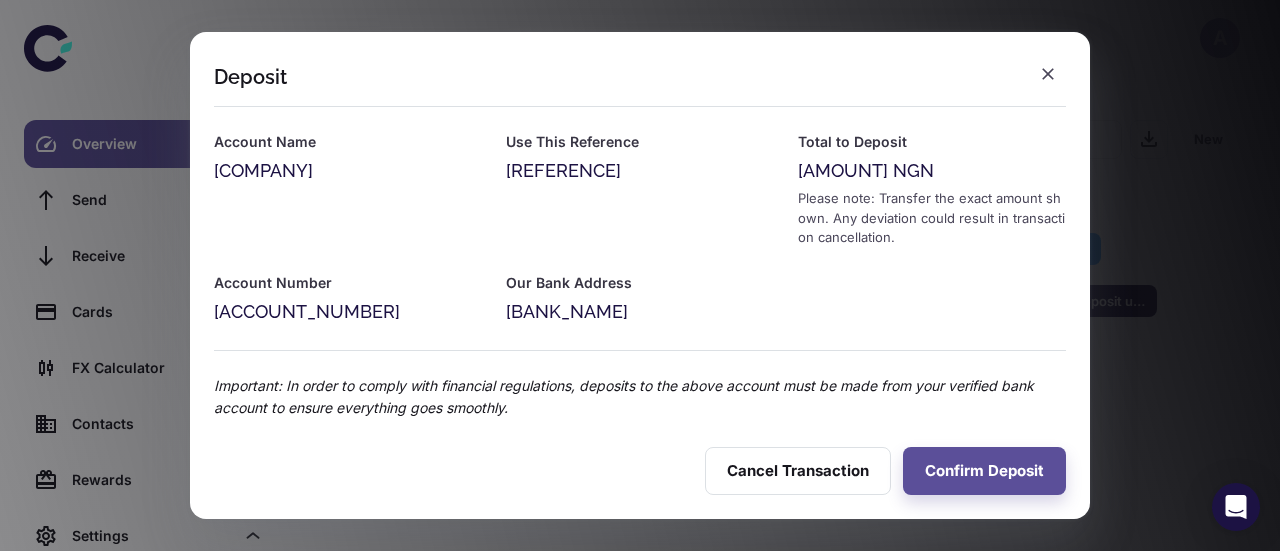 scroll, scrollTop: 94, scrollLeft: 0, axis: vertical 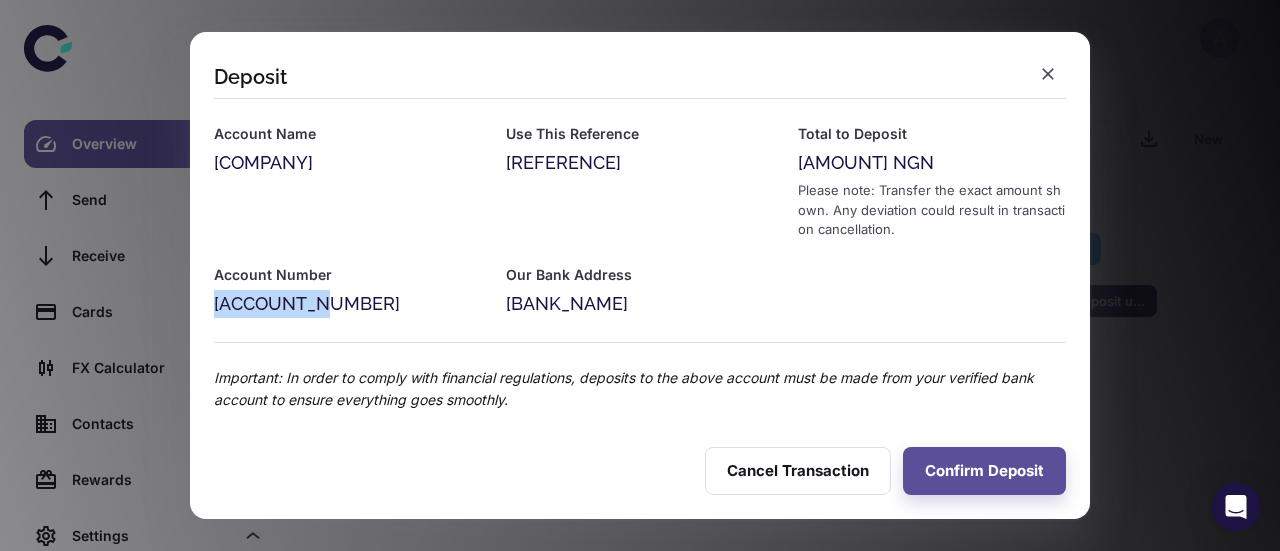 drag, startPoint x: 318, startPoint y: 303, endPoint x: 203, endPoint y: 311, distance: 115.27792 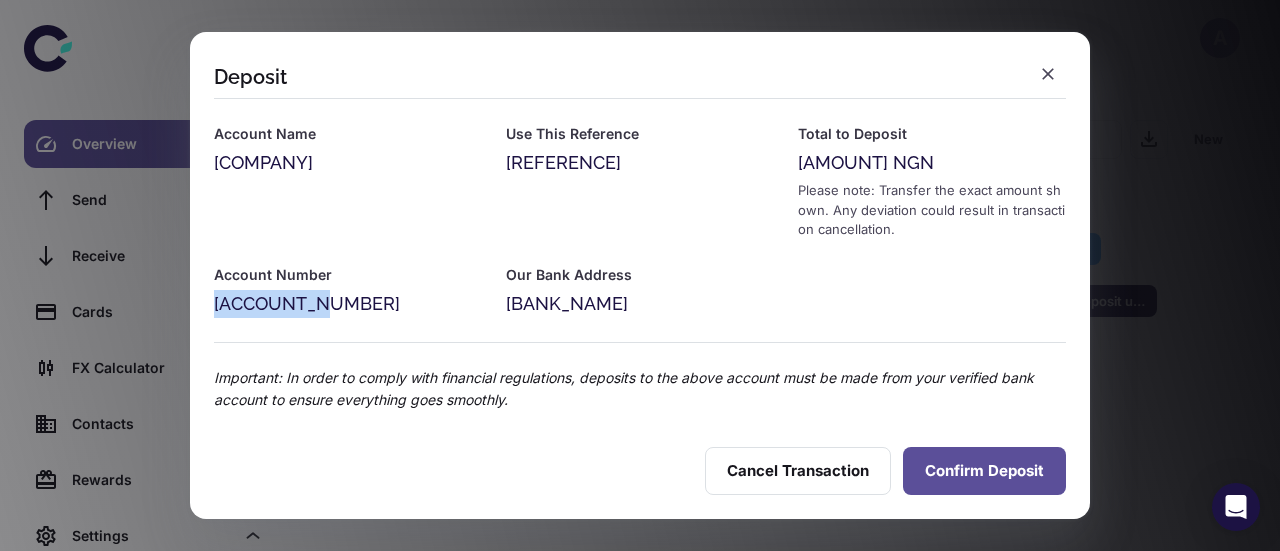 click on "Confirm Deposit" at bounding box center (984, 471) 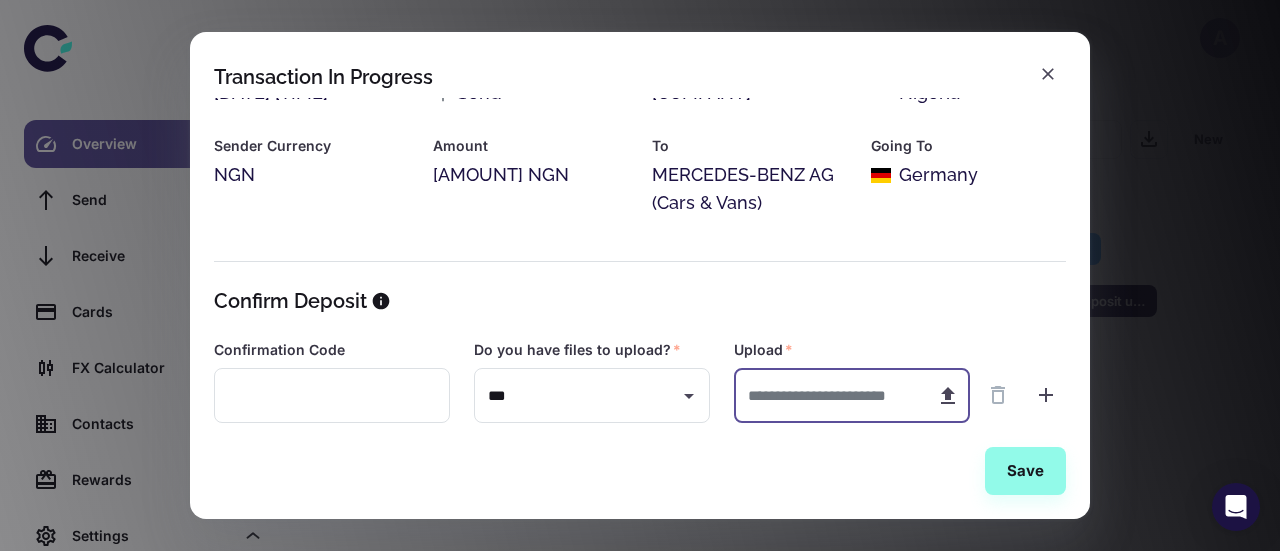 click at bounding box center (827, 395) 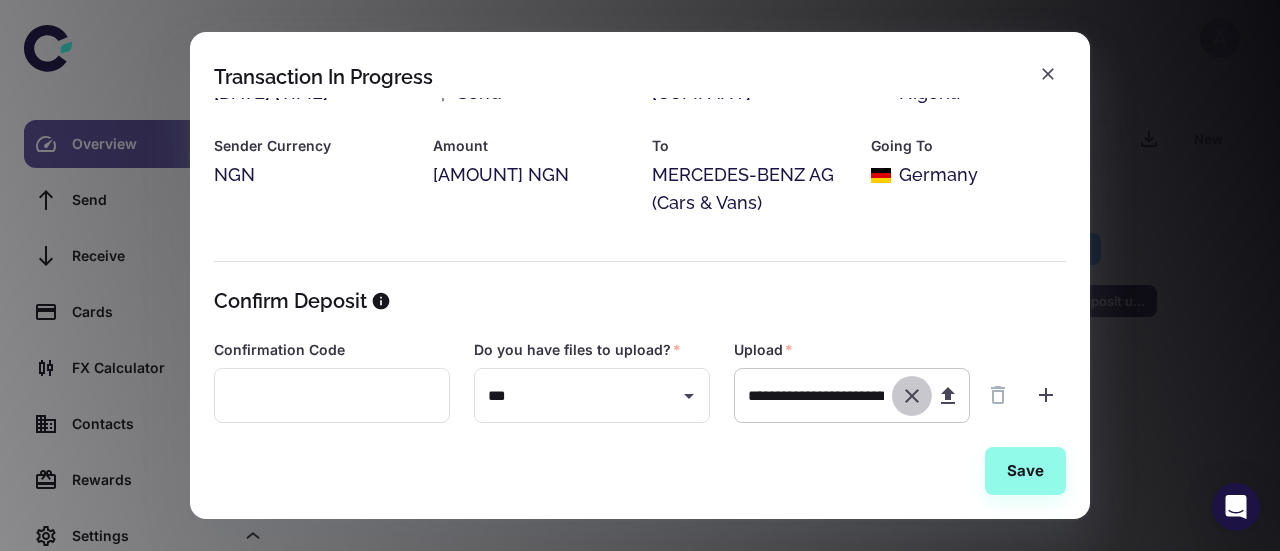 click at bounding box center [912, 396] 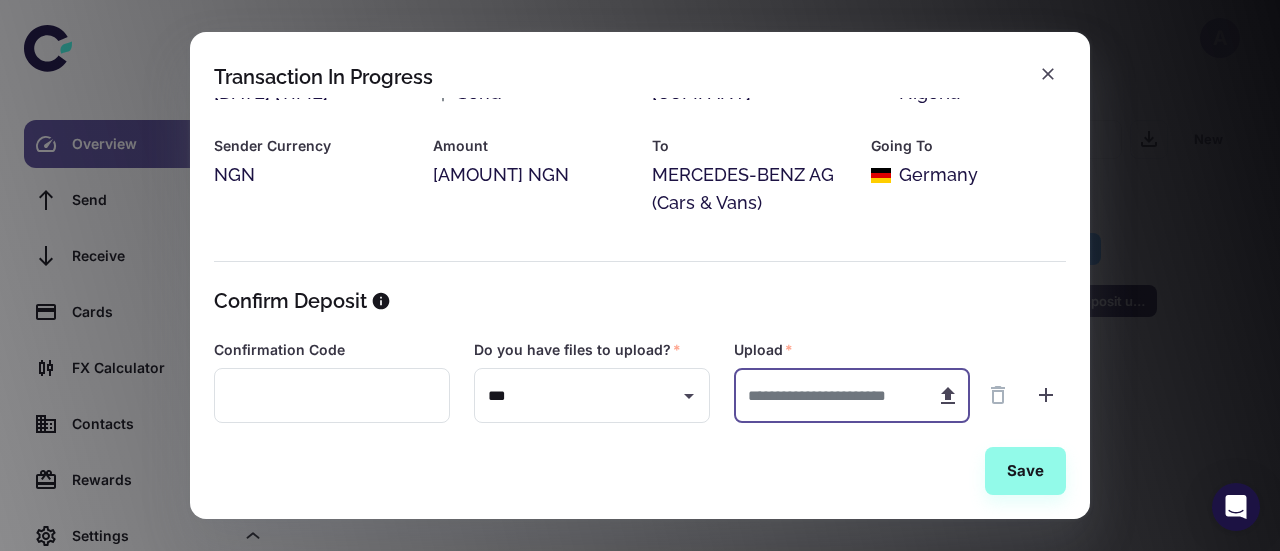 click at bounding box center (827, 395) 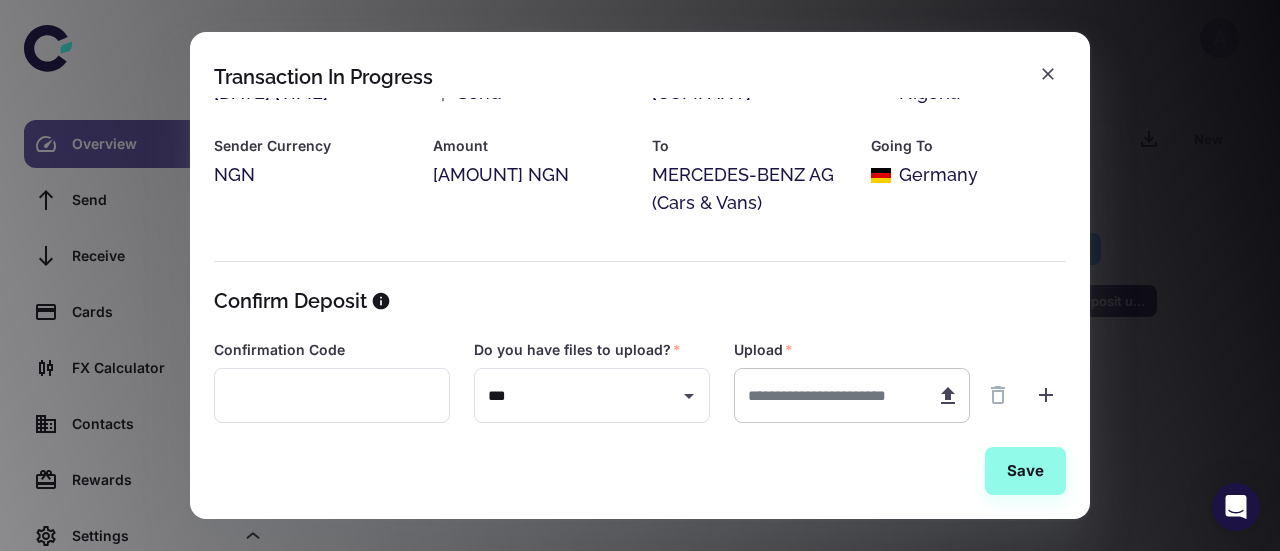 type on "**********" 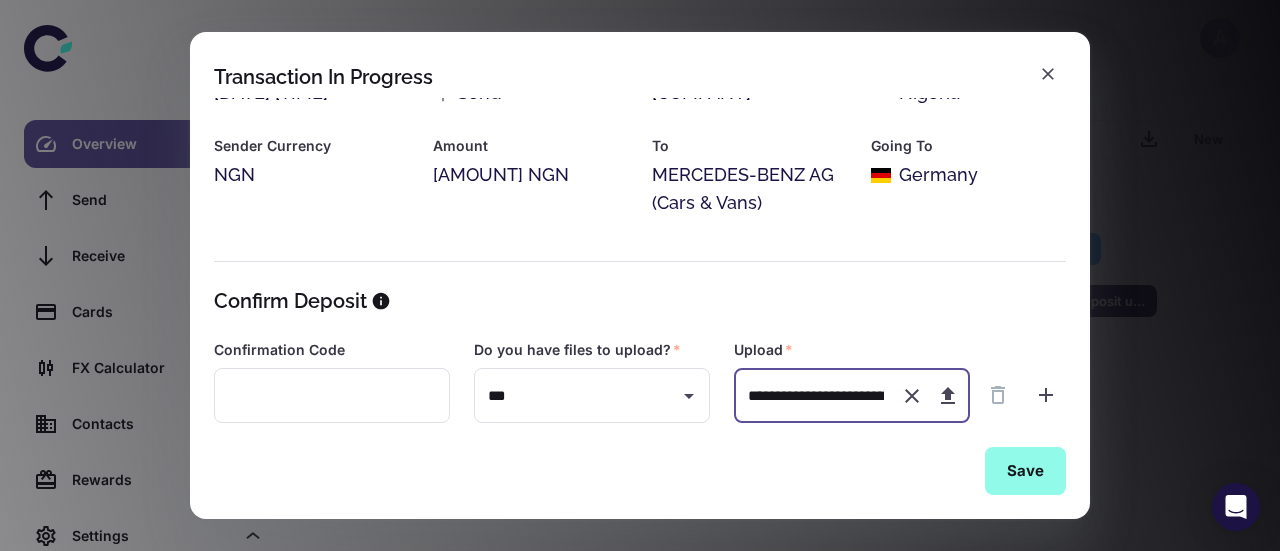 click on "Save" at bounding box center (1025, 471) 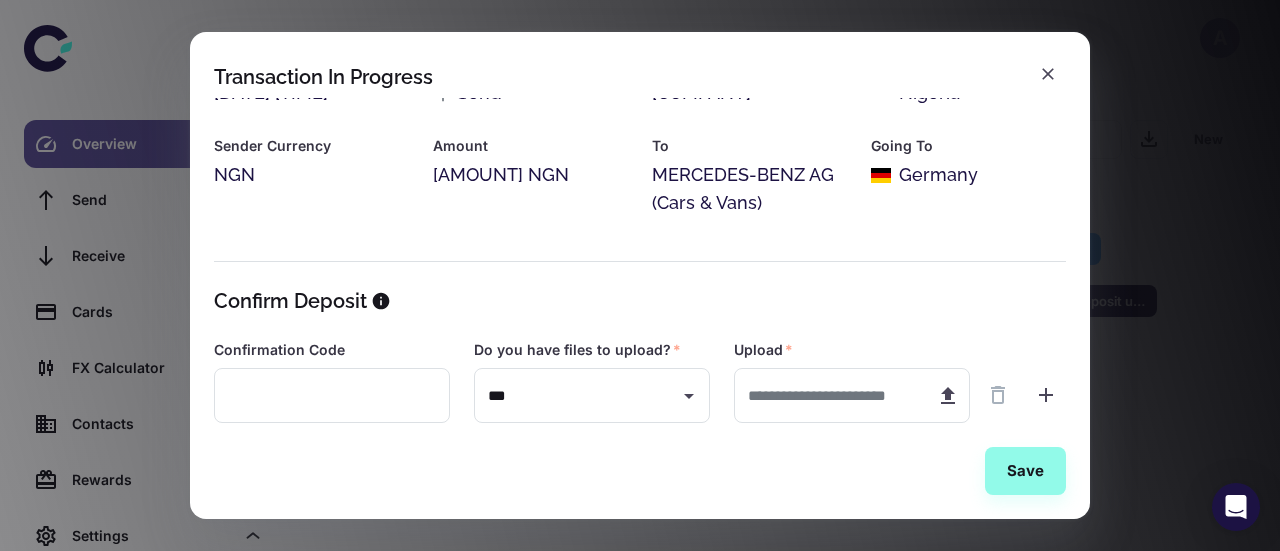 click on "Transaction In Progress Transaction Started [DATE]   [TIME] Transaction Type Send Sender [COMPANY]  Coming From Nigeria Sender Currency NGN Amount 356,834,299.53 NGN To [COMPANY] Going To Germany Recipient Currency USD Requested Amount 230,934.52 USD Payout Amount 0 USD Current Market Rate 1545.1752 NGN/USD SWIFT DEUTDESS Settlement Date TBD Status In Progress Cedar ID [CEDAR_ID] Confirm Deposit Confirmation Code ​ Do you have files to upload?   * *** ​ Upload   * ​ Save" at bounding box center [640, 275] 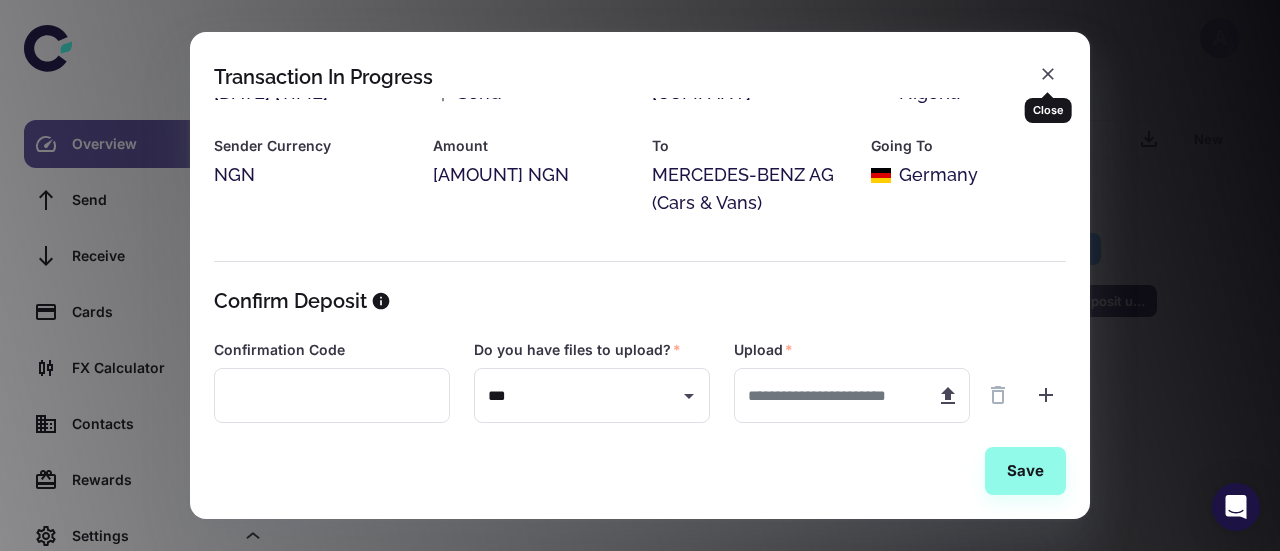 click at bounding box center [1048, 74] 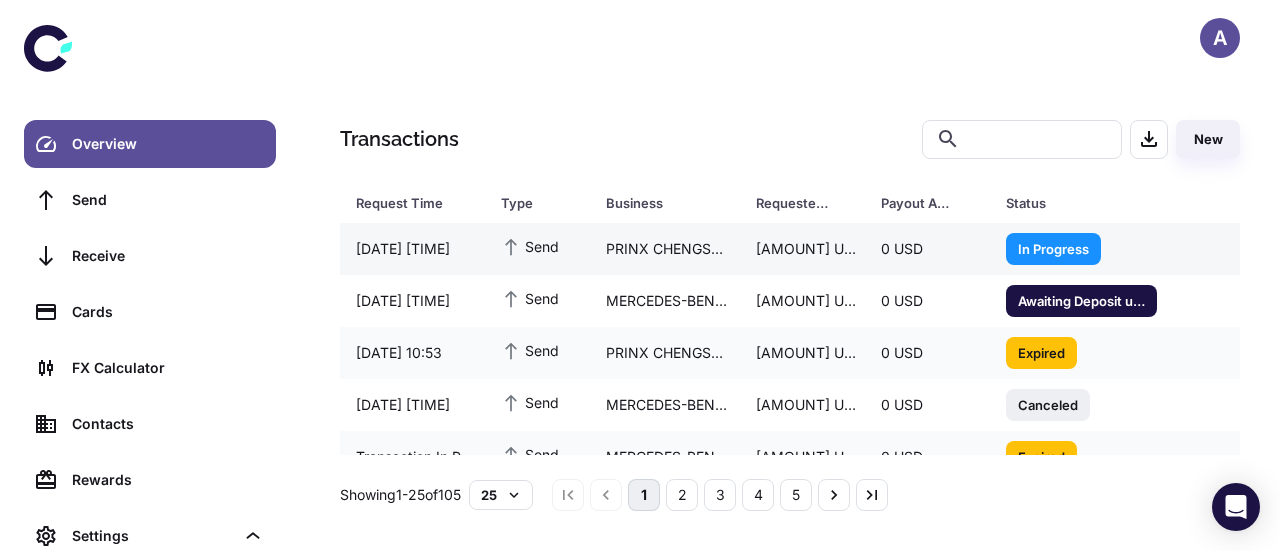 click on "[AMOUNT] USD" at bounding box center [802, 249] 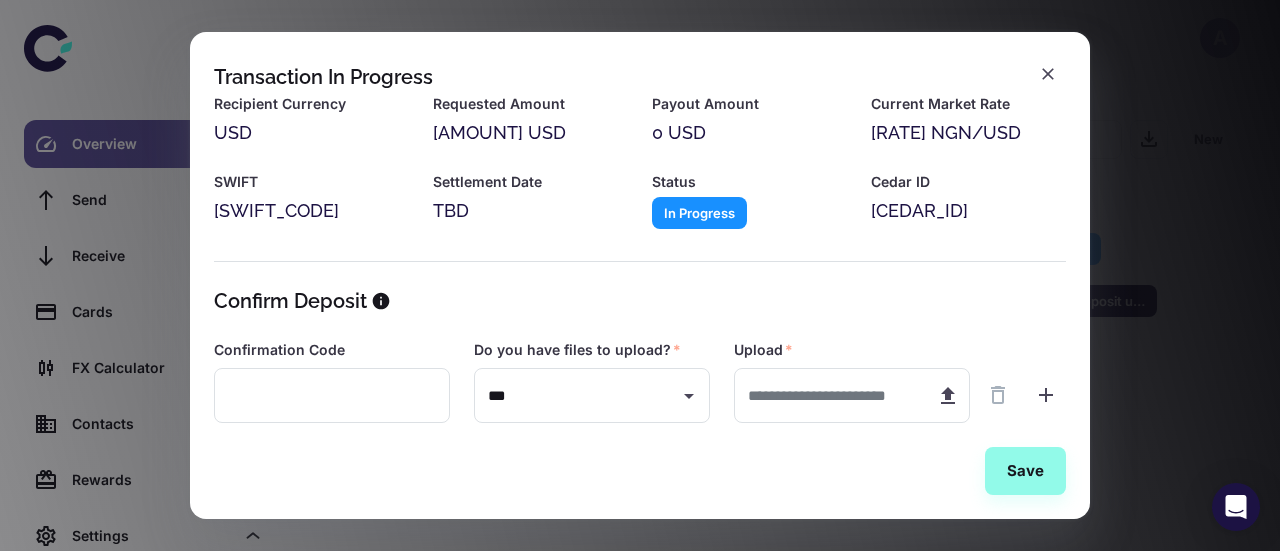 scroll, scrollTop: 269, scrollLeft: 0, axis: vertical 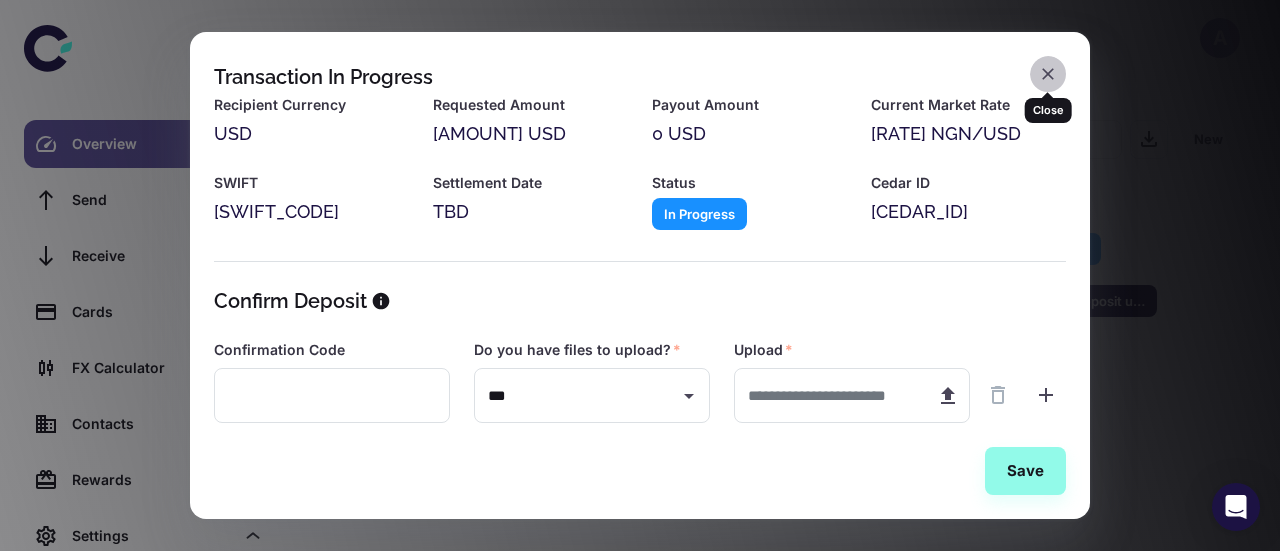 click at bounding box center [1048, 74] 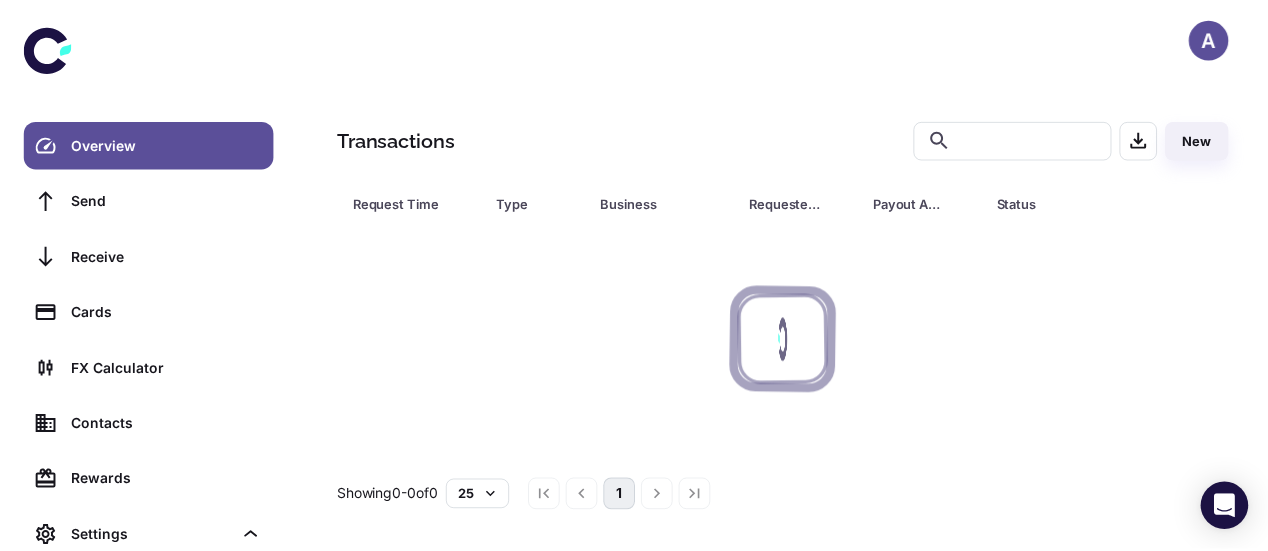 scroll, scrollTop: 0, scrollLeft: 0, axis: both 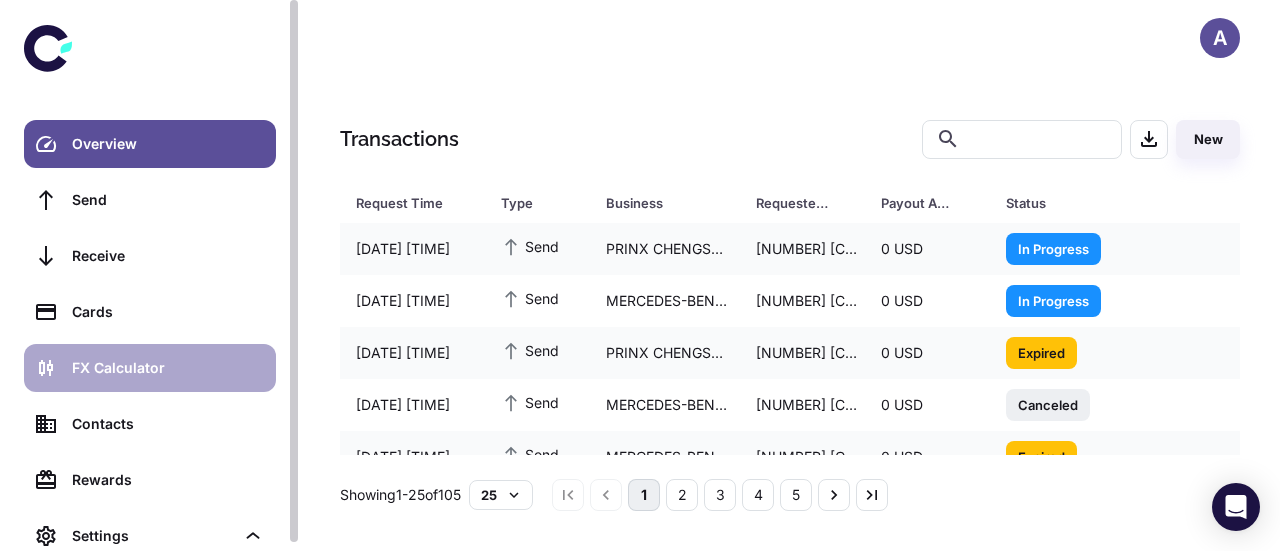 click on "FX Calculator" at bounding box center [168, 368] 